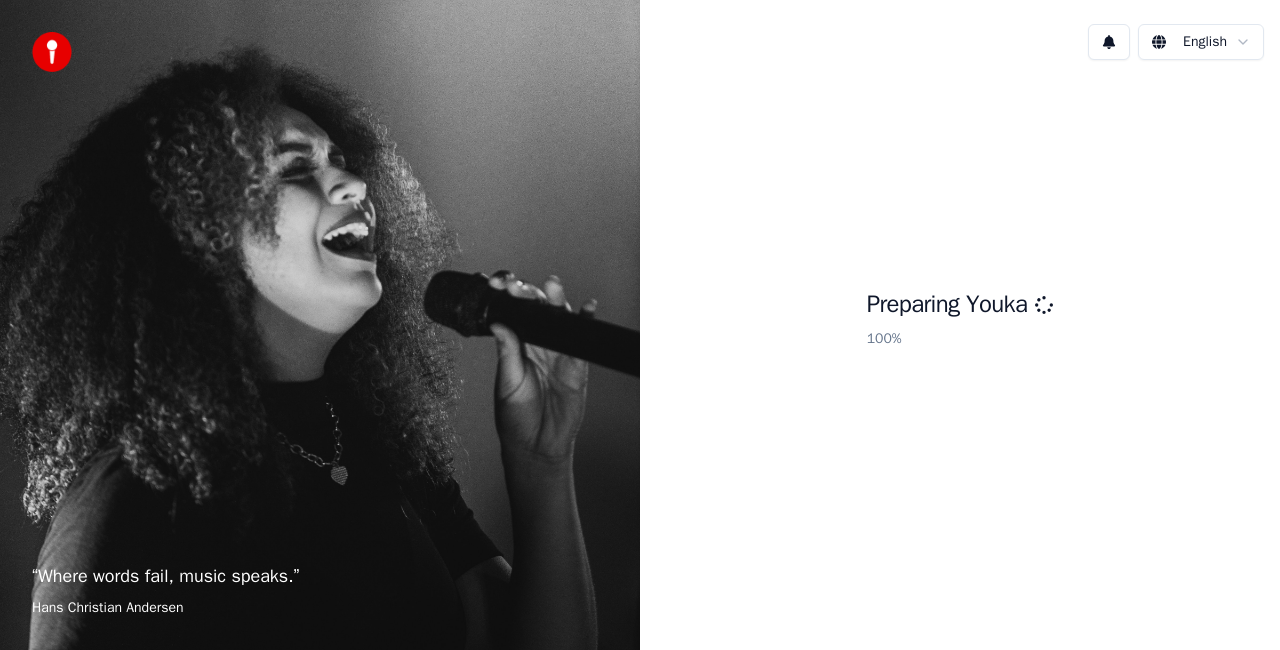 scroll, scrollTop: 0, scrollLeft: 0, axis: both 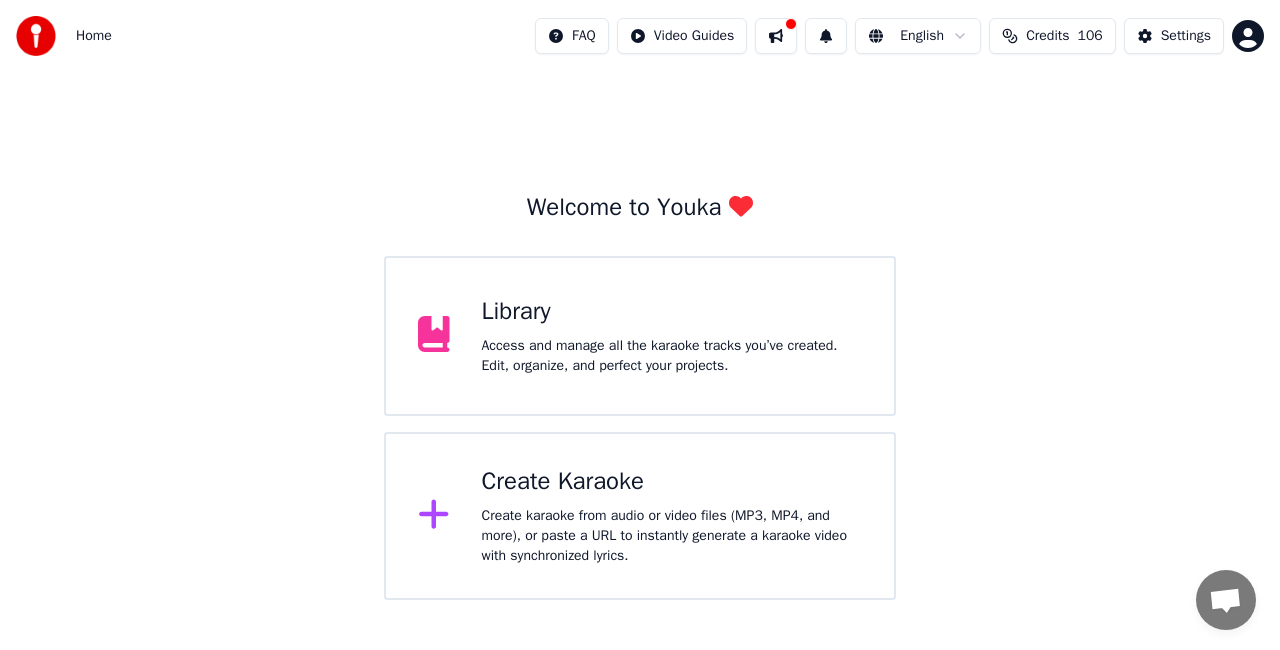 click on "Create karaoke from audio or video files (MP3, MP4, and more), or paste a URL to instantly generate a karaoke video with synchronized lyrics." at bounding box center (672, 536) 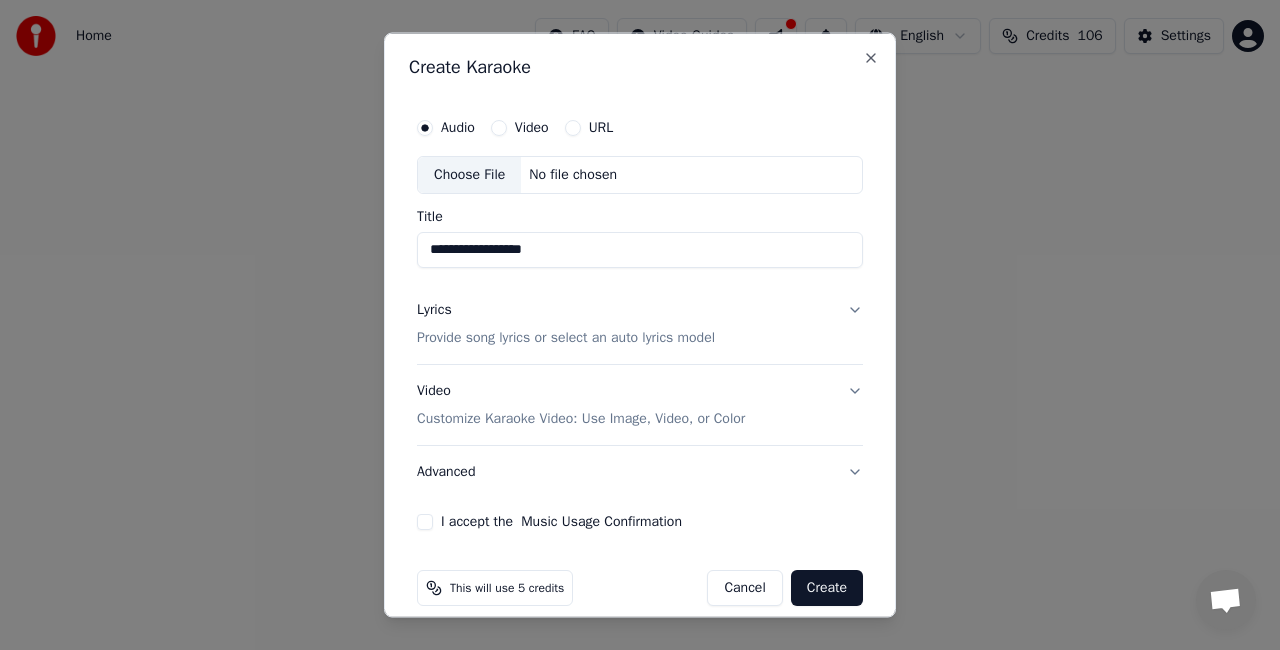 type on "**********" 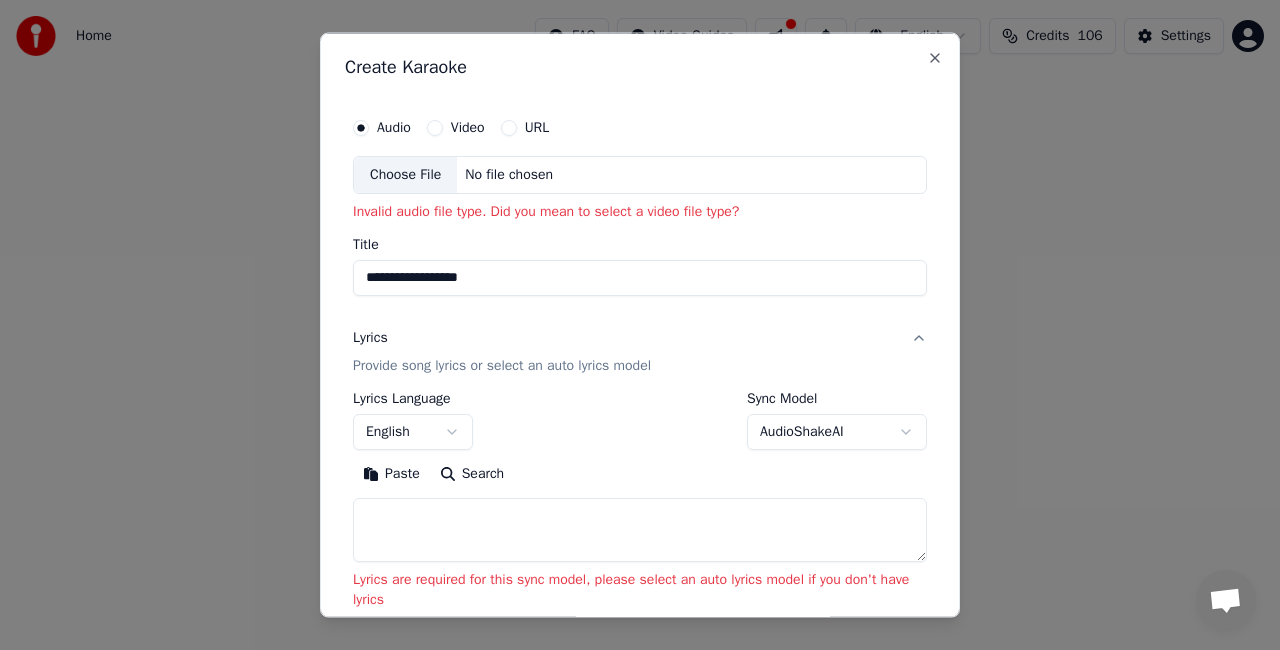 click on "URL" at bounding box center [537, 128] 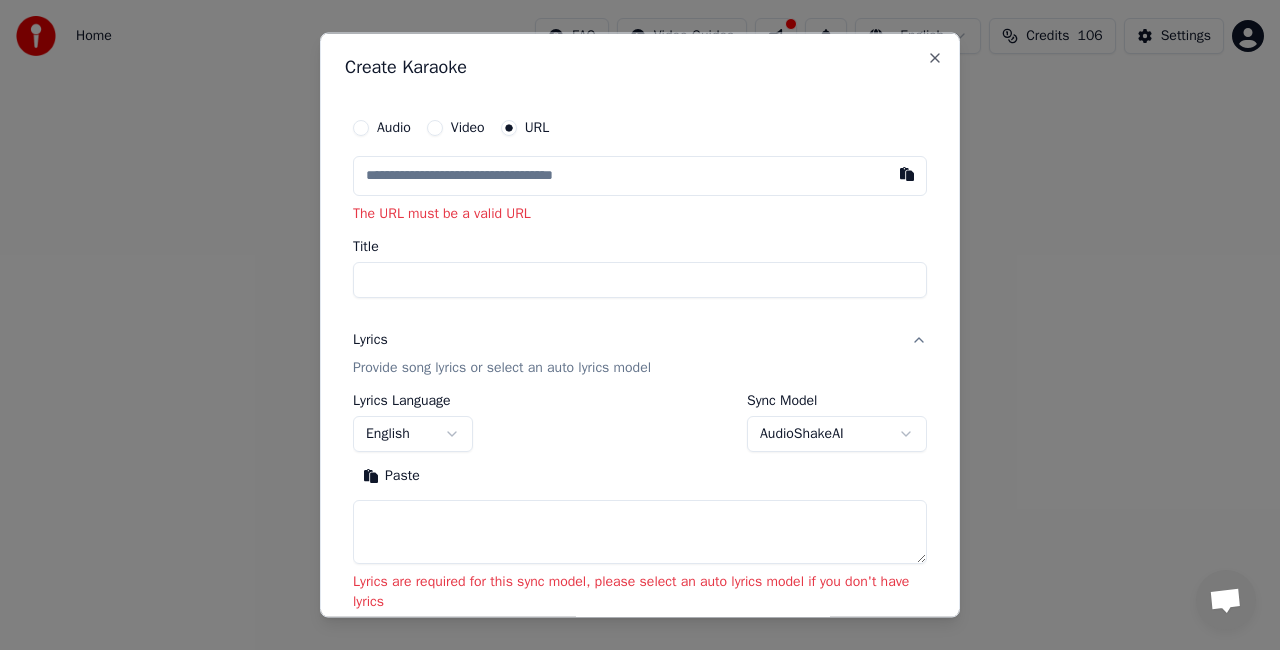 click at bounding box center [640, 176] 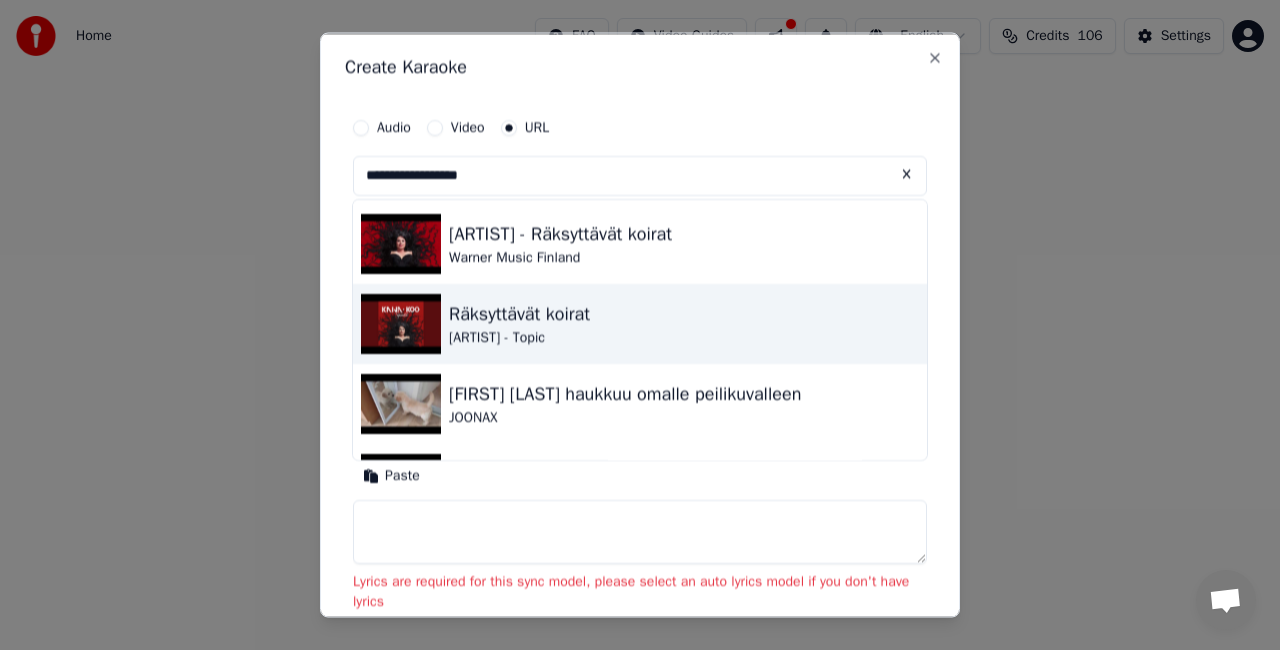 click on "Räksyttävät koirat" at bounding box center (519, 314) 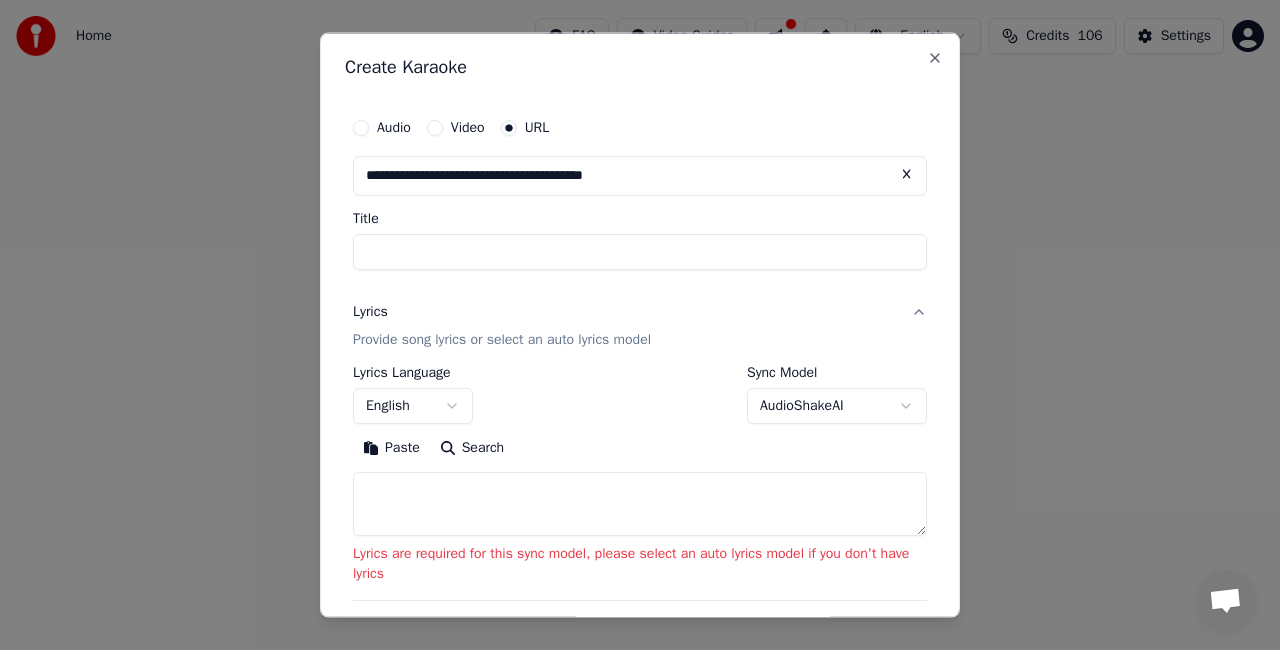 type on "**********" 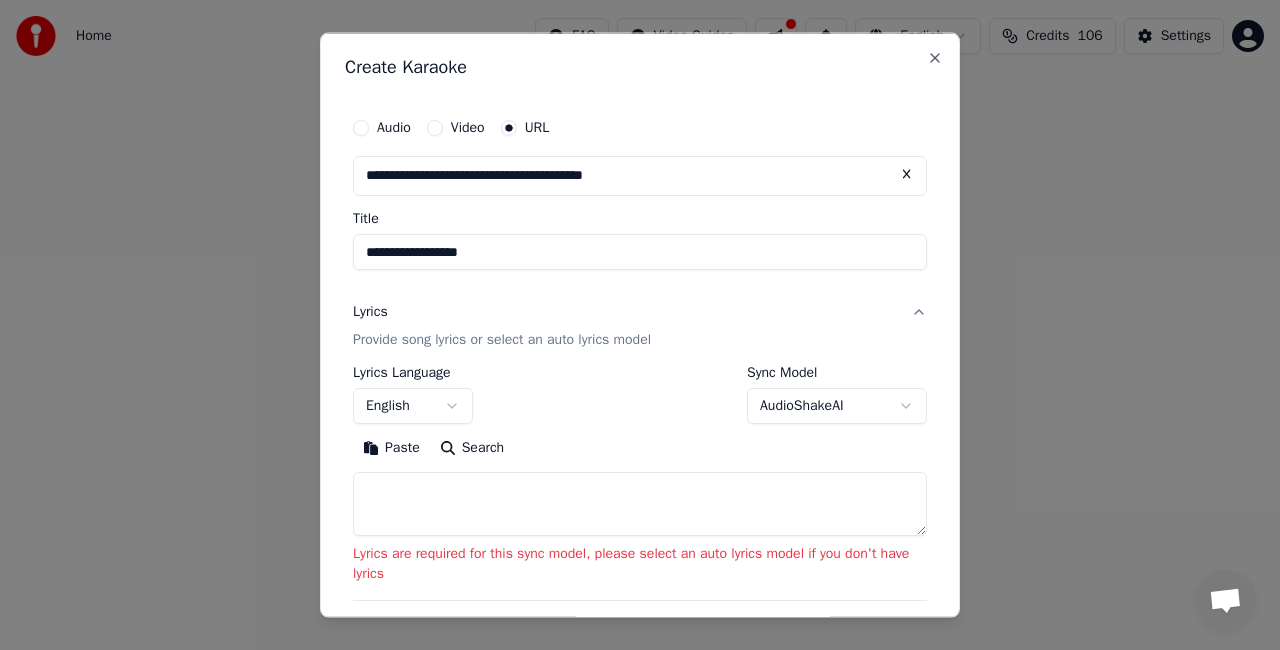 click on "**********" at bounding box center (640, 450) 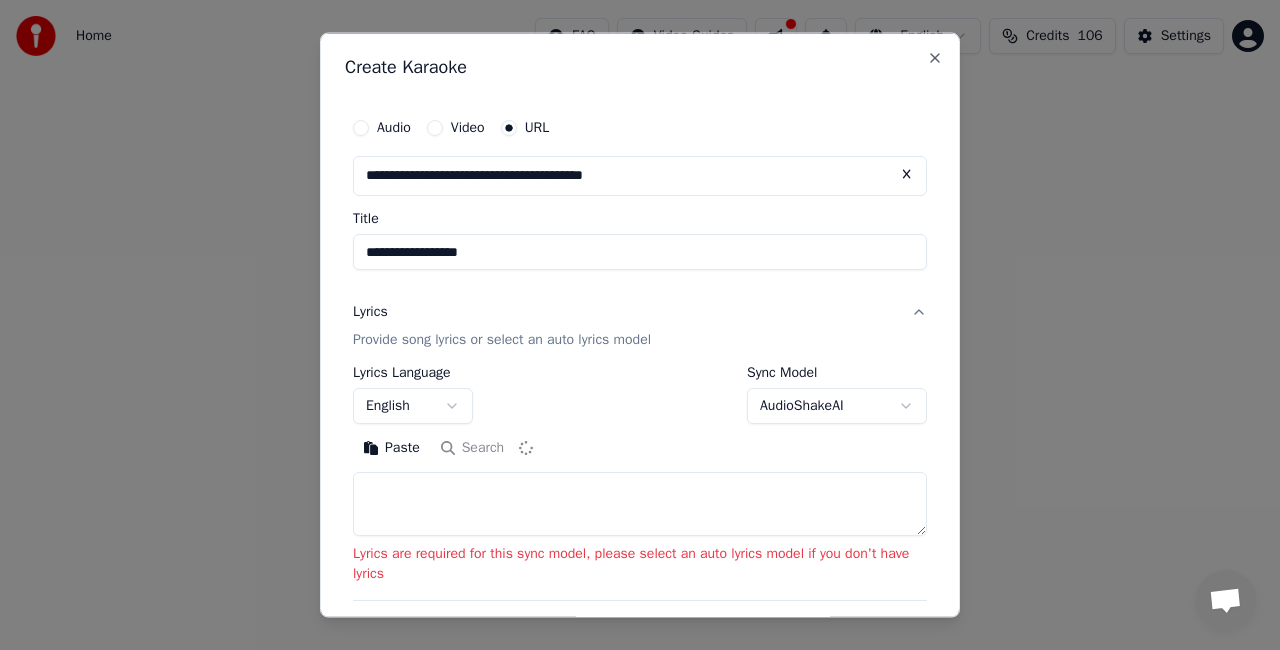 type on "**********" 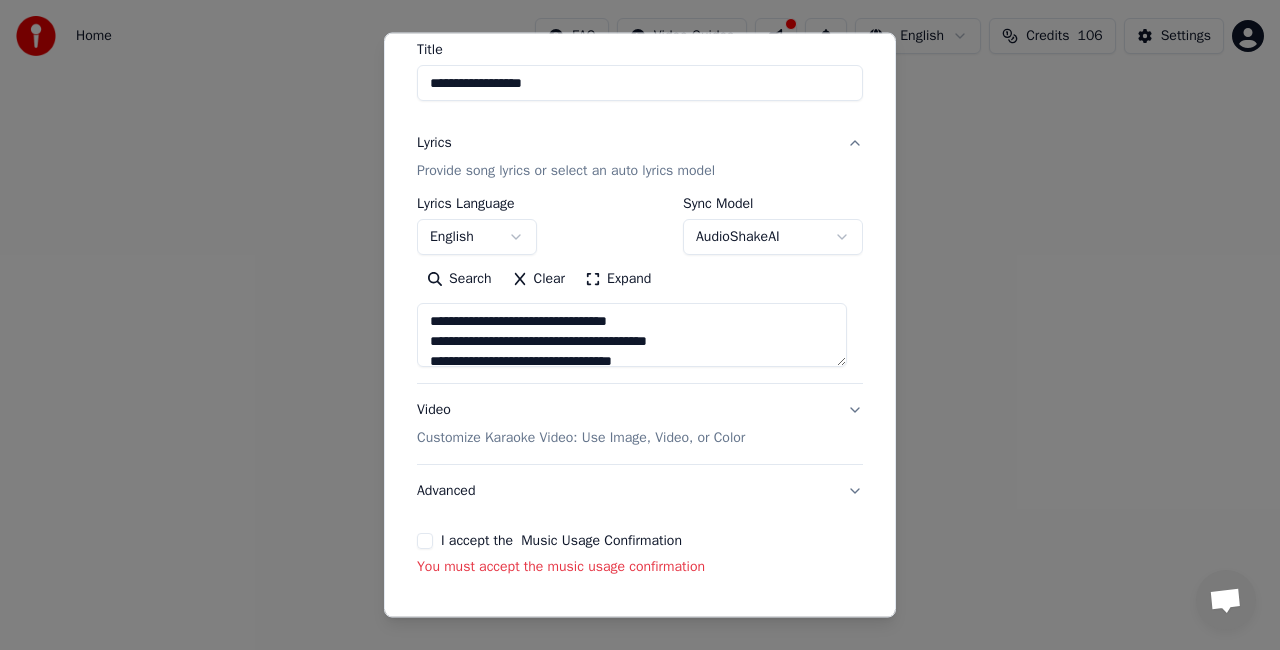scroll, scrollTop: 170, scrollLeft: 0, axis: vertical 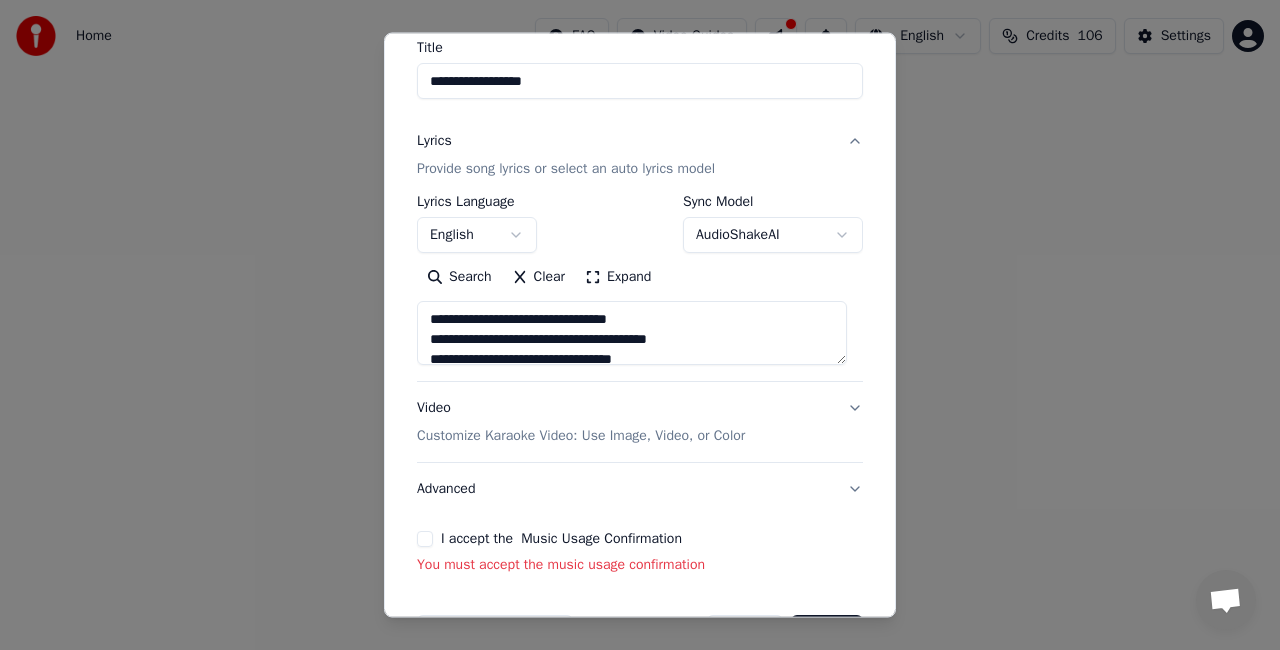 click on "I accept the   Music Usage Confirmation" at bounding box center [561, 539] 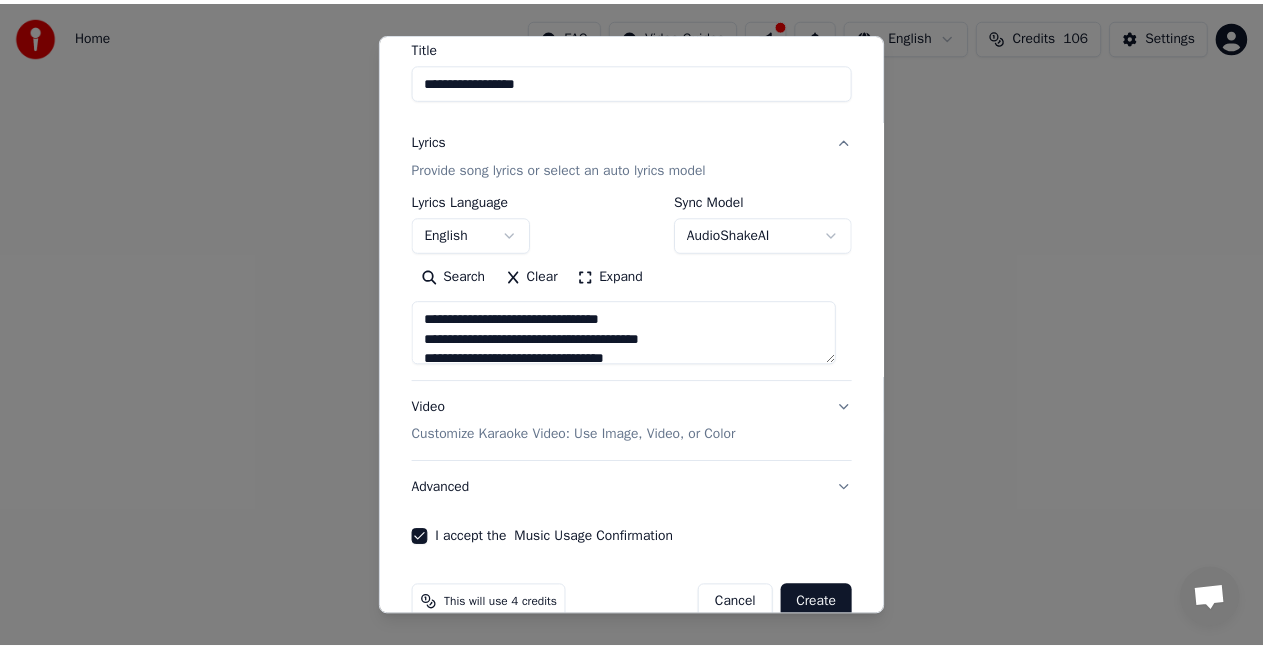 scroll, scrollTop: 207, scrollLeft: 0, axis: vertical 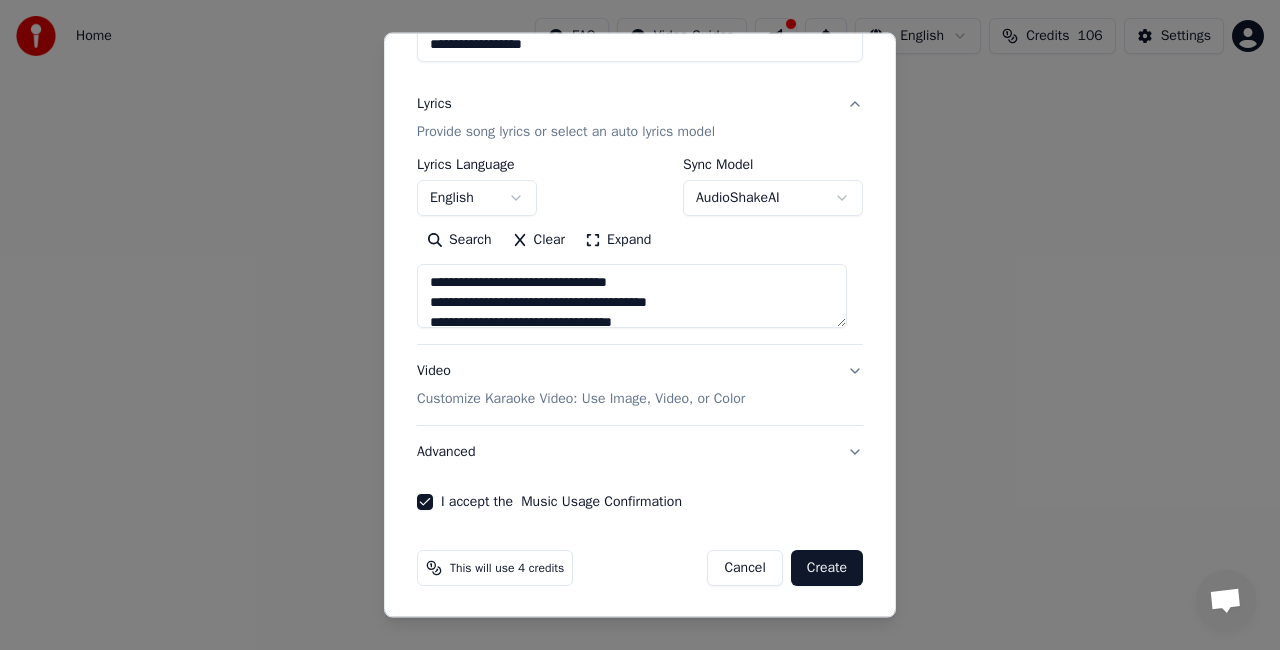 click on "Create" at bounding box center (827, 568) 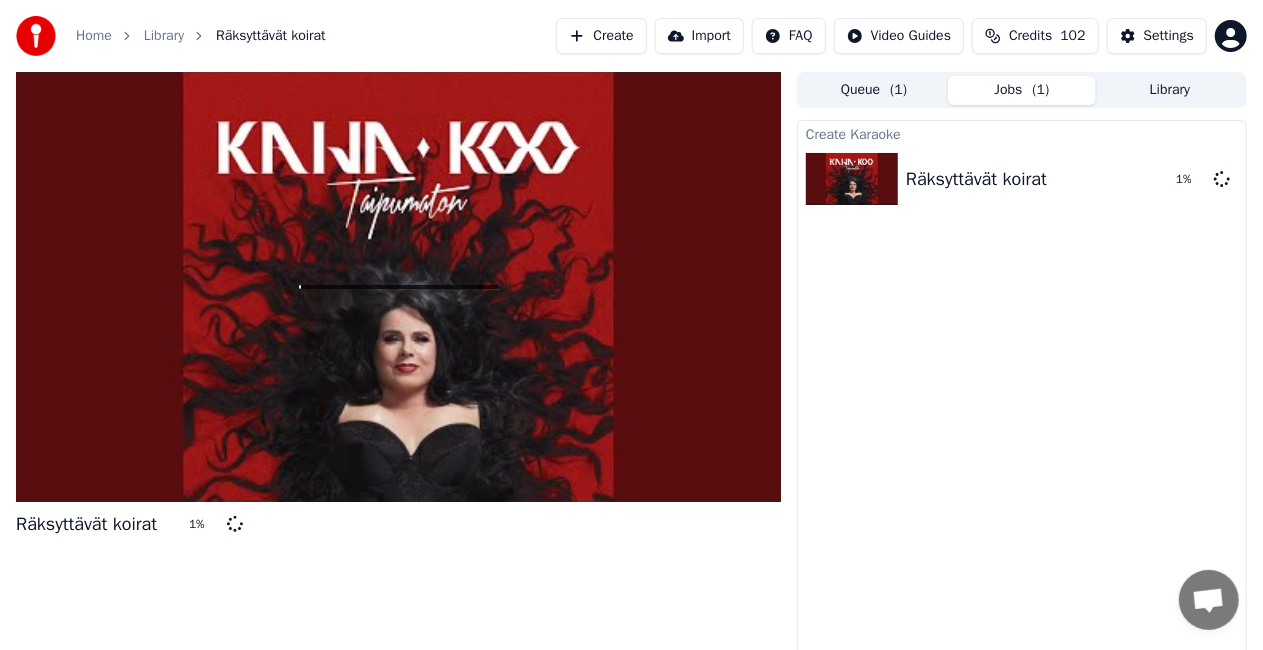 click on "Home" at bounding box center (94, 36) 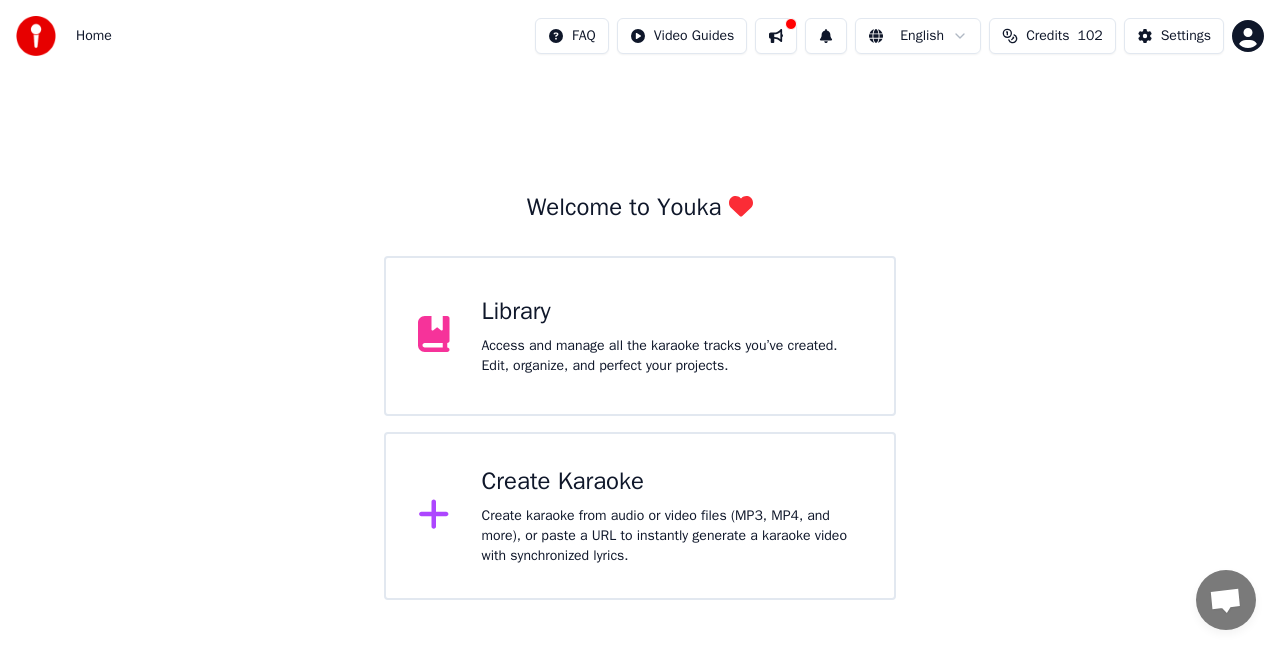 click on "Library Access and manage all the karaoke tracks you’ve created. Edit, organize, and perfect your projects." at bounding box center [672, 336] 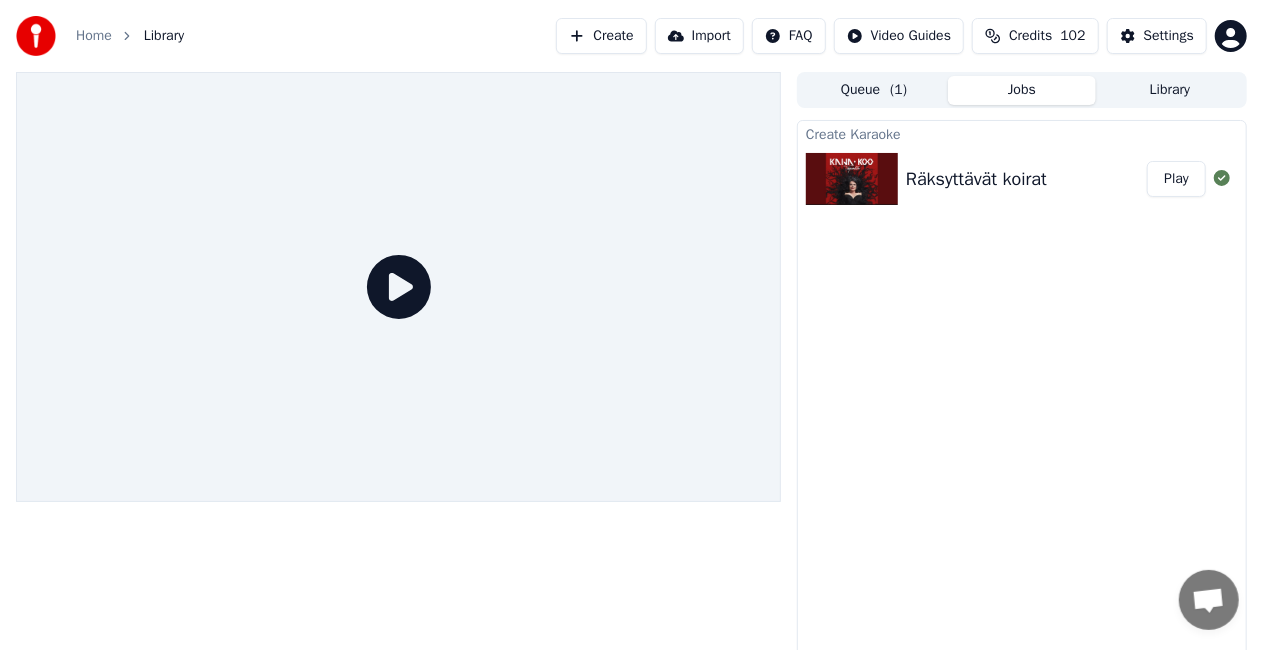 click on "Play" at bounding box center (1176, 179) 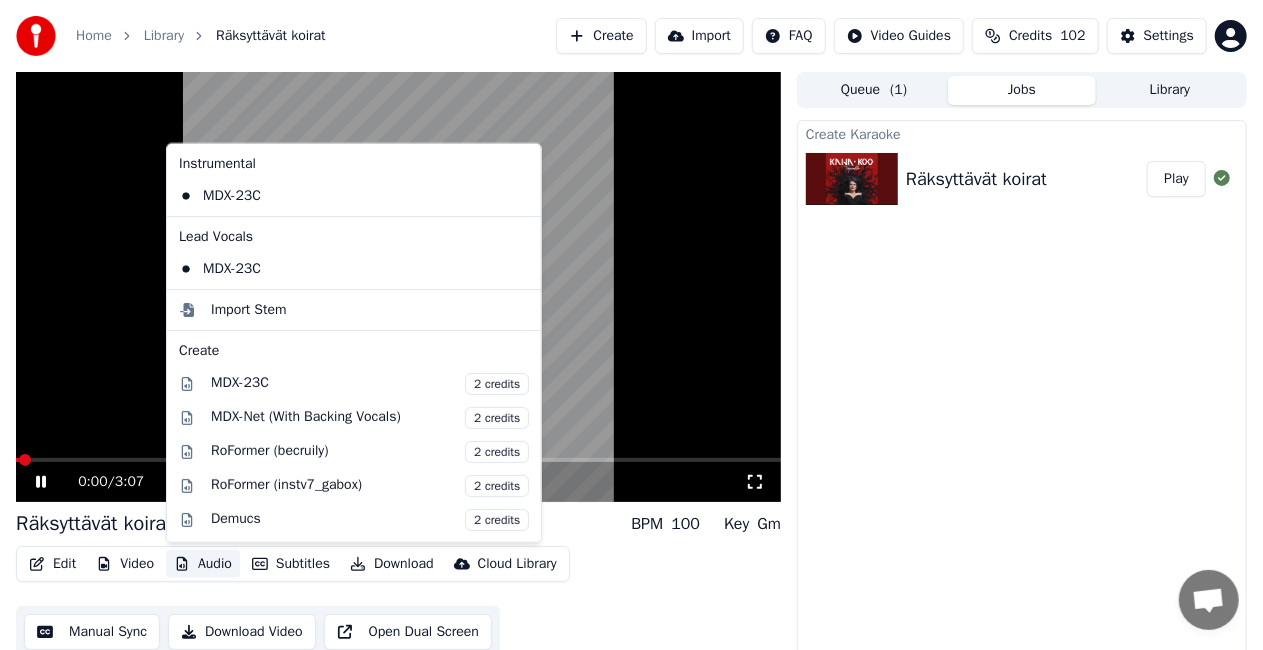 click on "Audio" at bounding box center (203, 564) 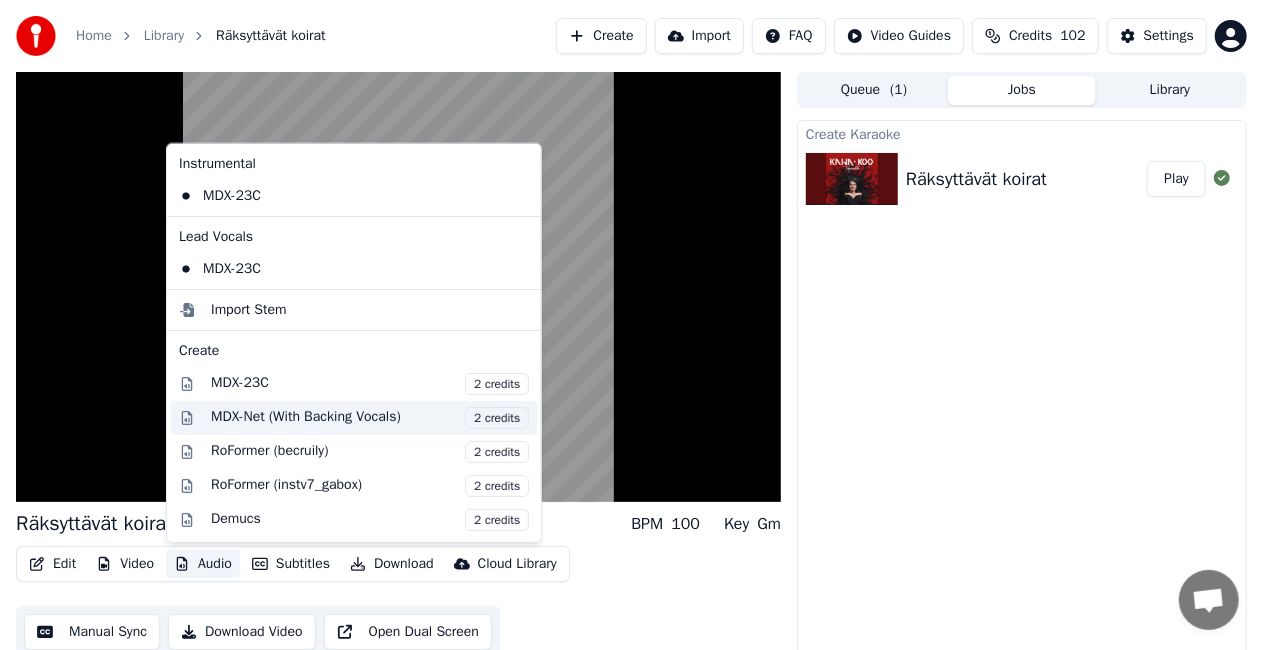 click on "2 credits" at bounding box center (497, 418) 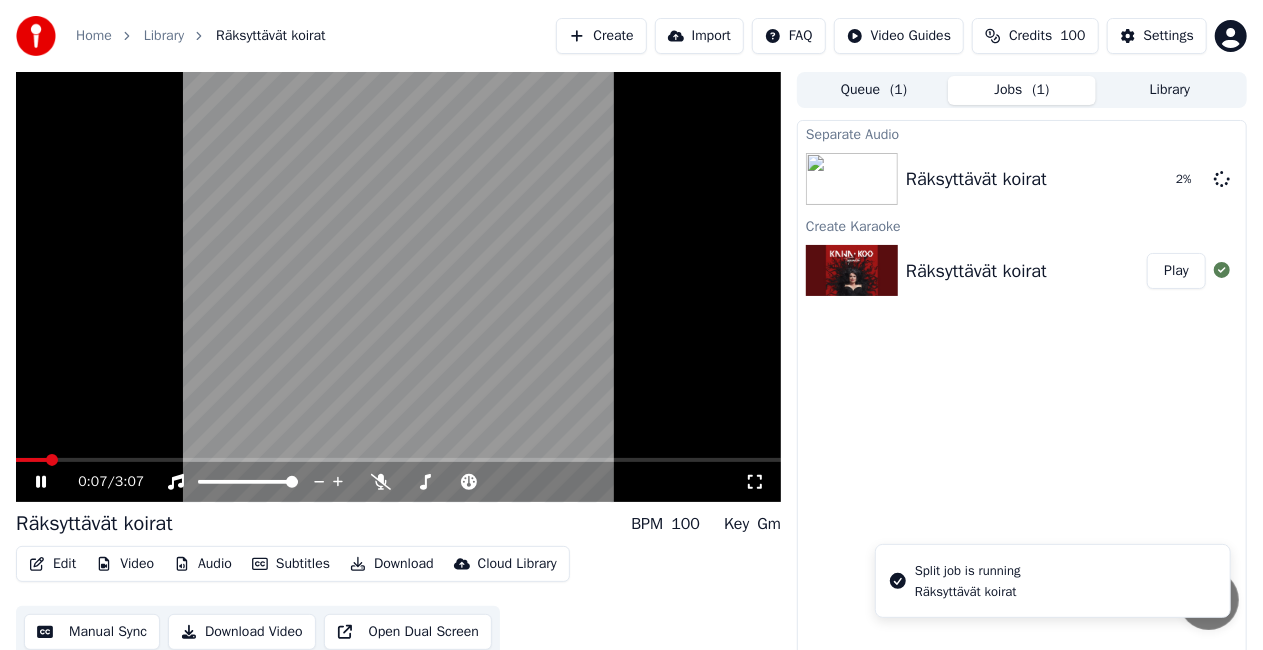 click at bounding box center [398, 287] 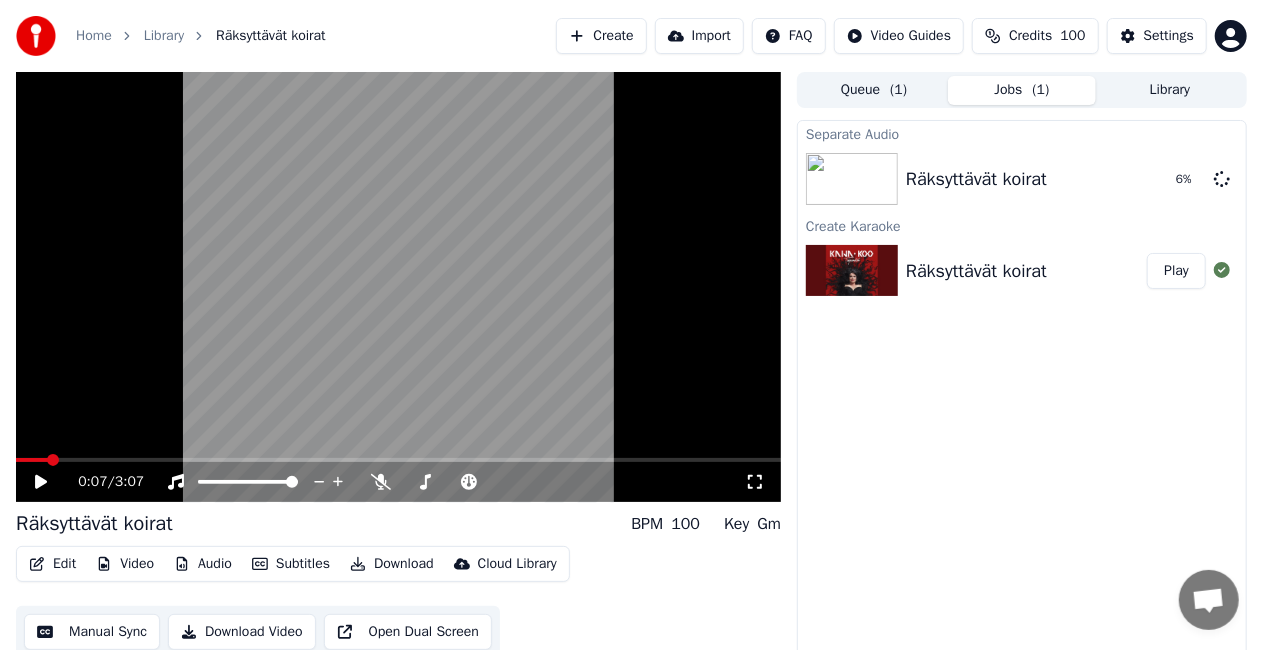 click on "Library" at bounding box center [164, 36] 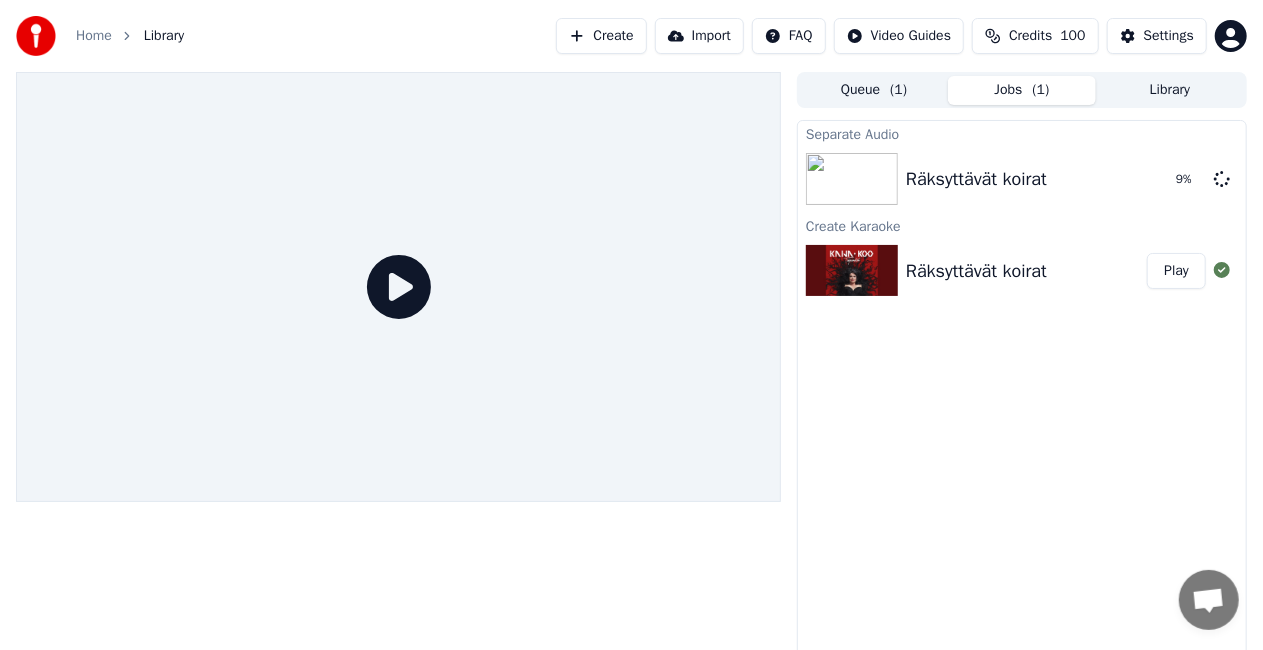 click on "Home" at bounding box center [94, 36] 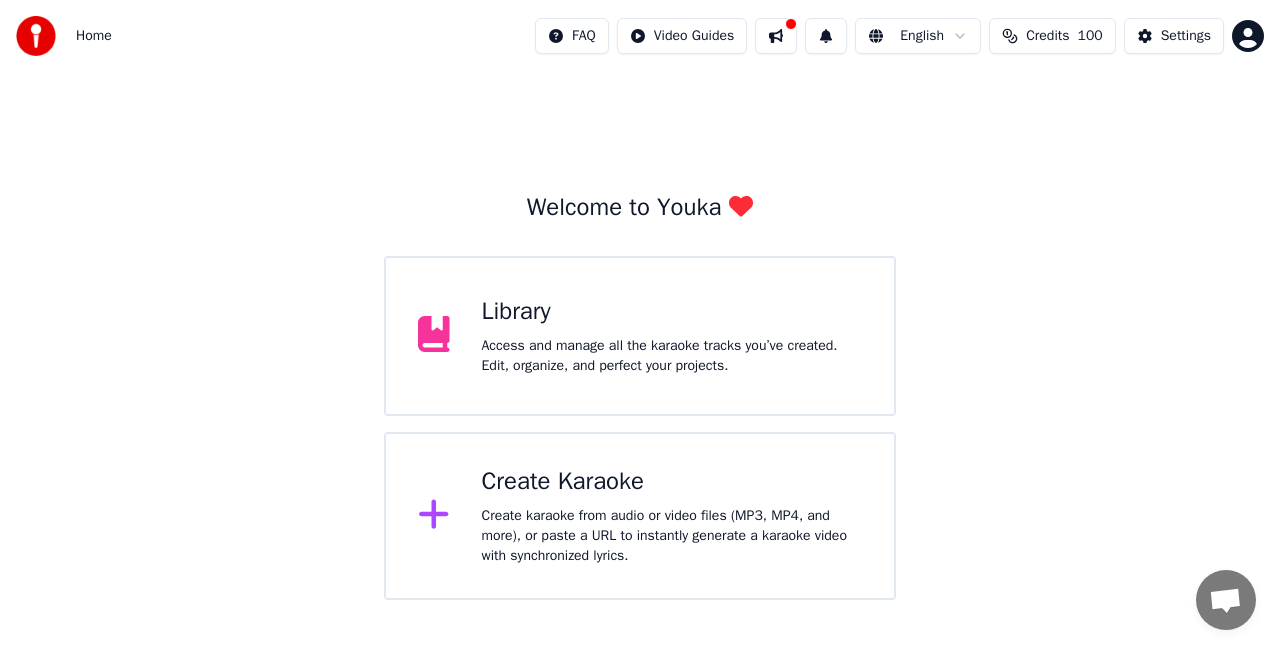 click on "Library" at bounding box center (672, 312) 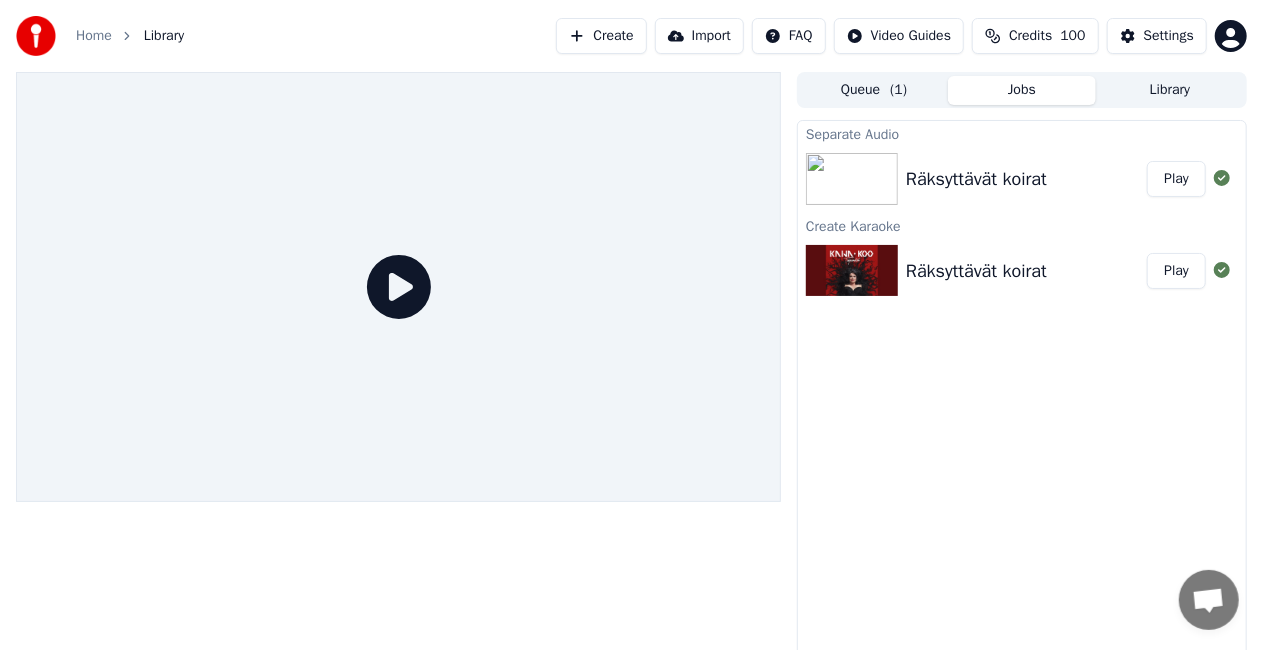 click on "Play" at bounding box center (1176, 179) 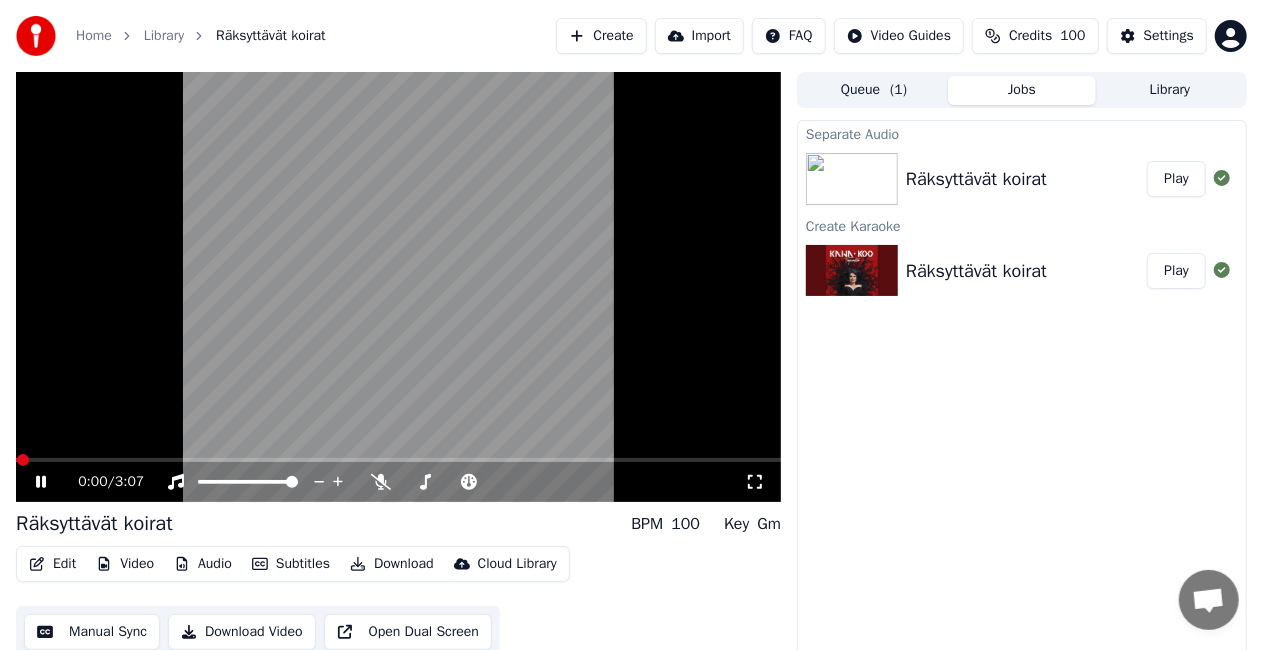 click on "Edit Video Audio Subtitles Download Cloud Library" at bounding box center [293, 564] 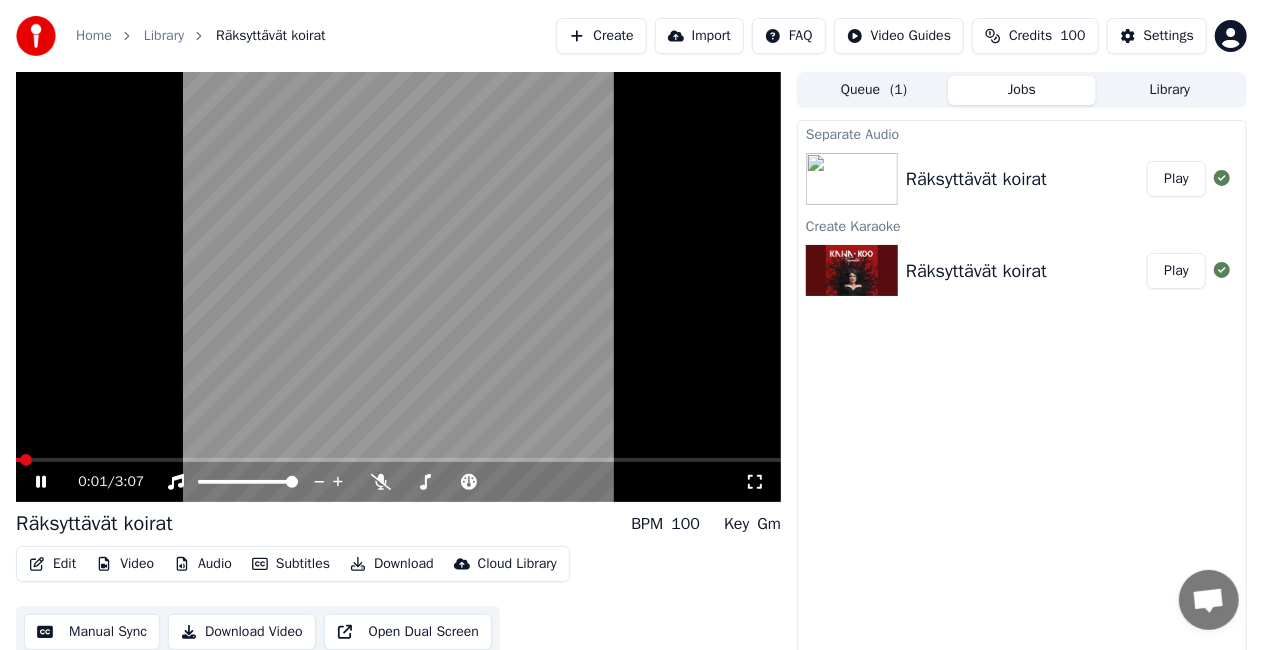 drag, startPoint x: 222, startPoint y: 545, endPoint x: 223, endPoint y: 556, distance: 11.045361 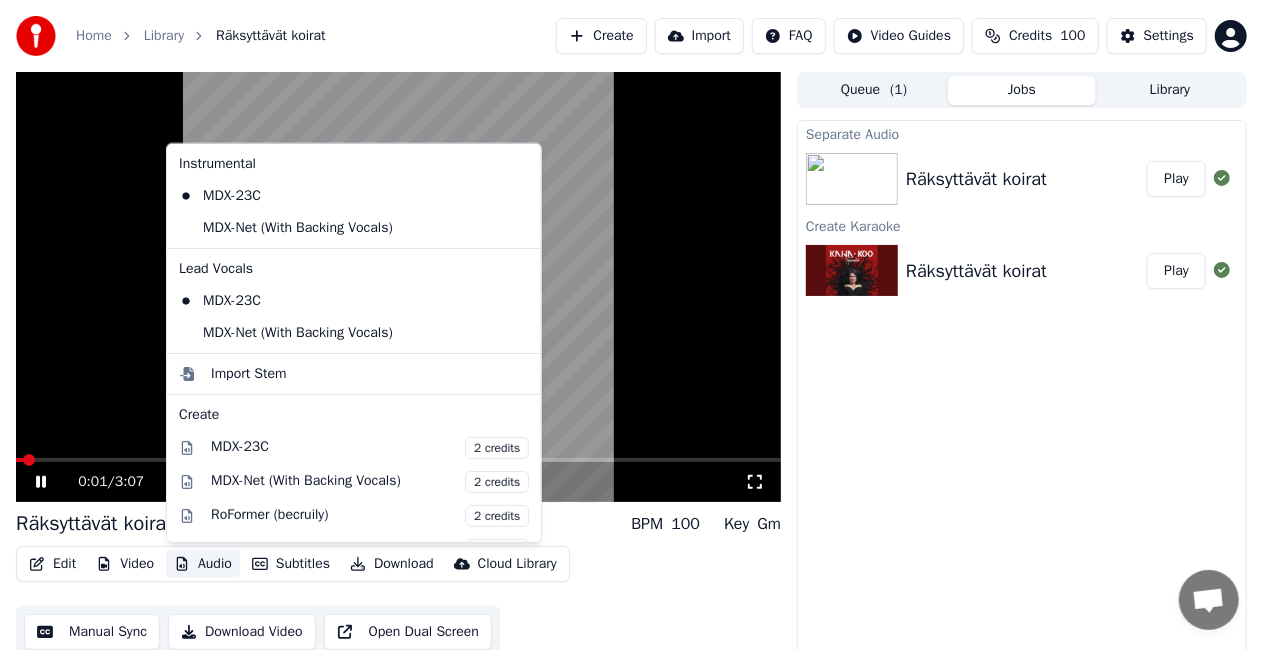 click on "Audio" at bounding box center (203, 564) 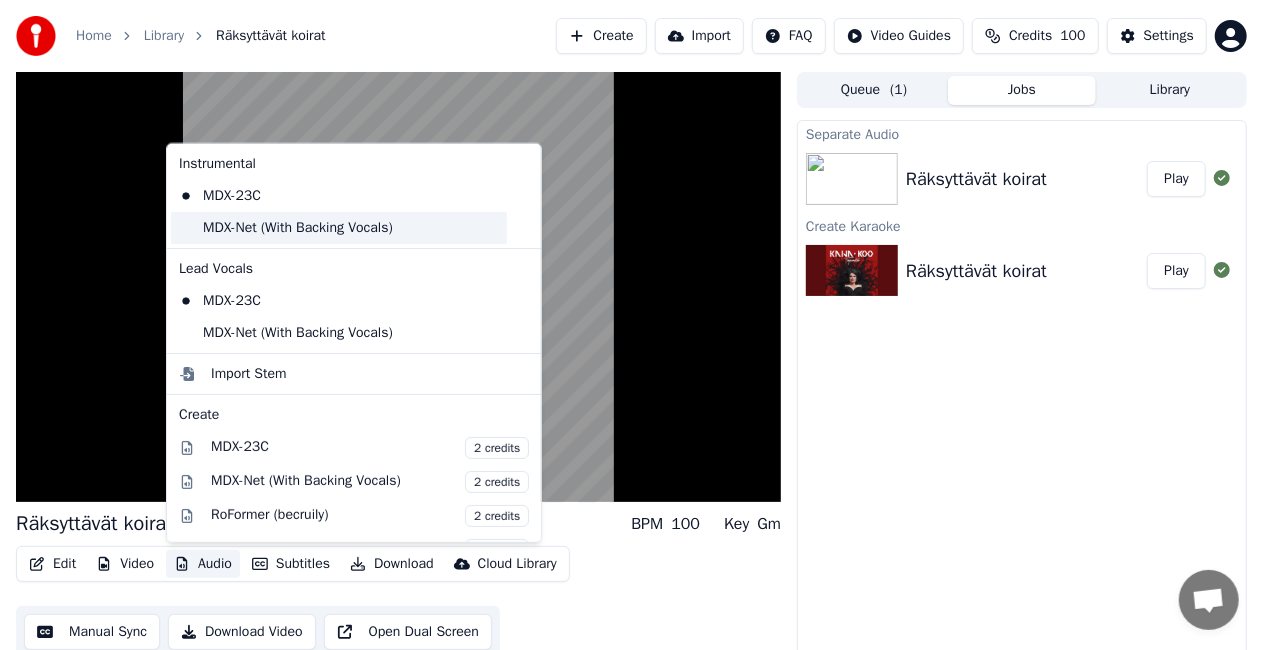 click on "MDX-Net (With Backing Vocals)" at bounding box center (339, 228) 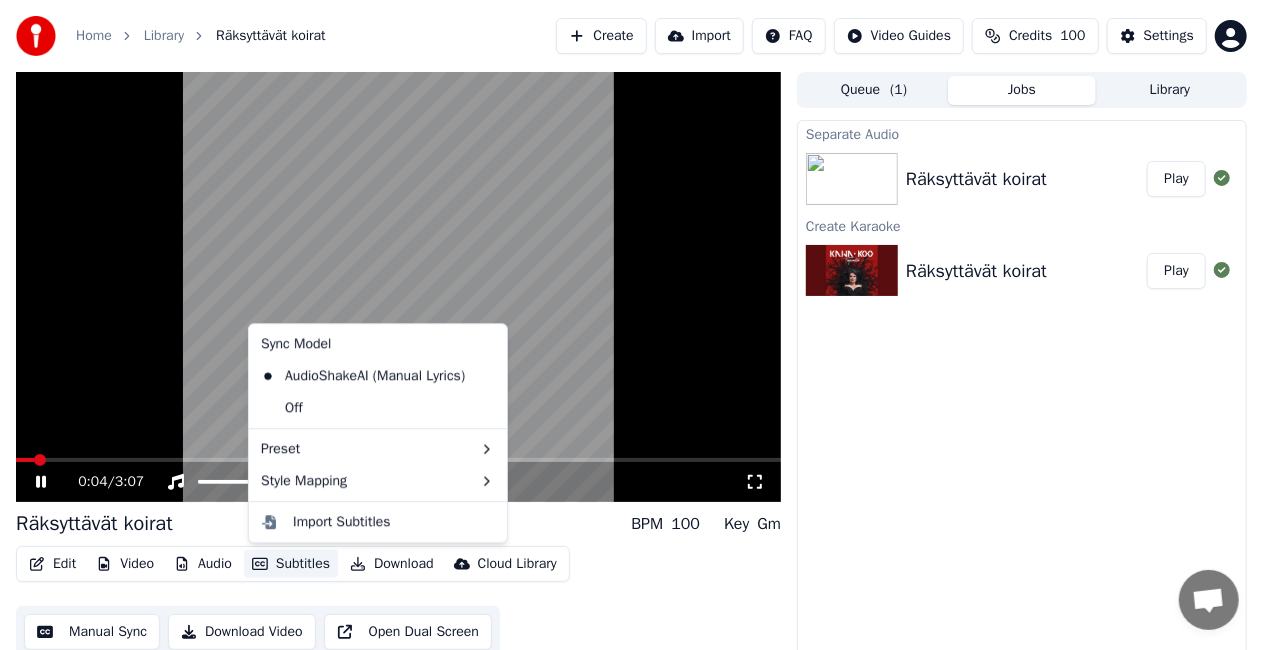 click on "Subtitles" at bounding box center [291, 564] 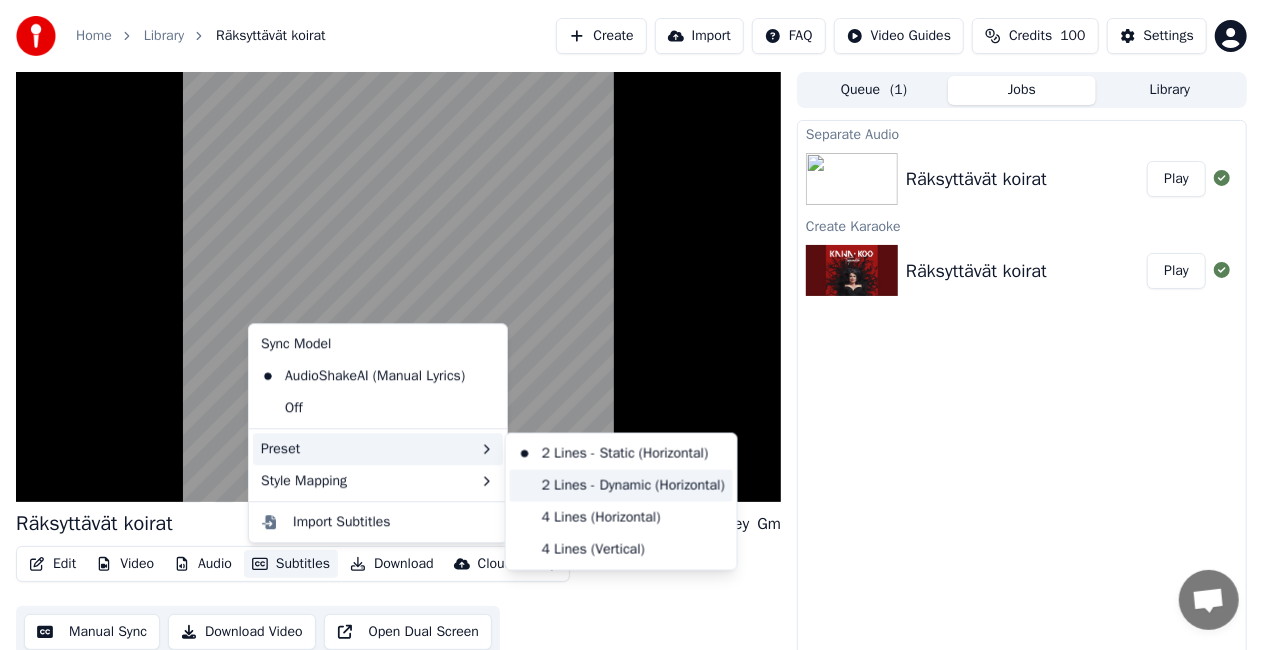 click on "2 Lines - Dynamic (Horizontal)" at bounding box center [621, 486] 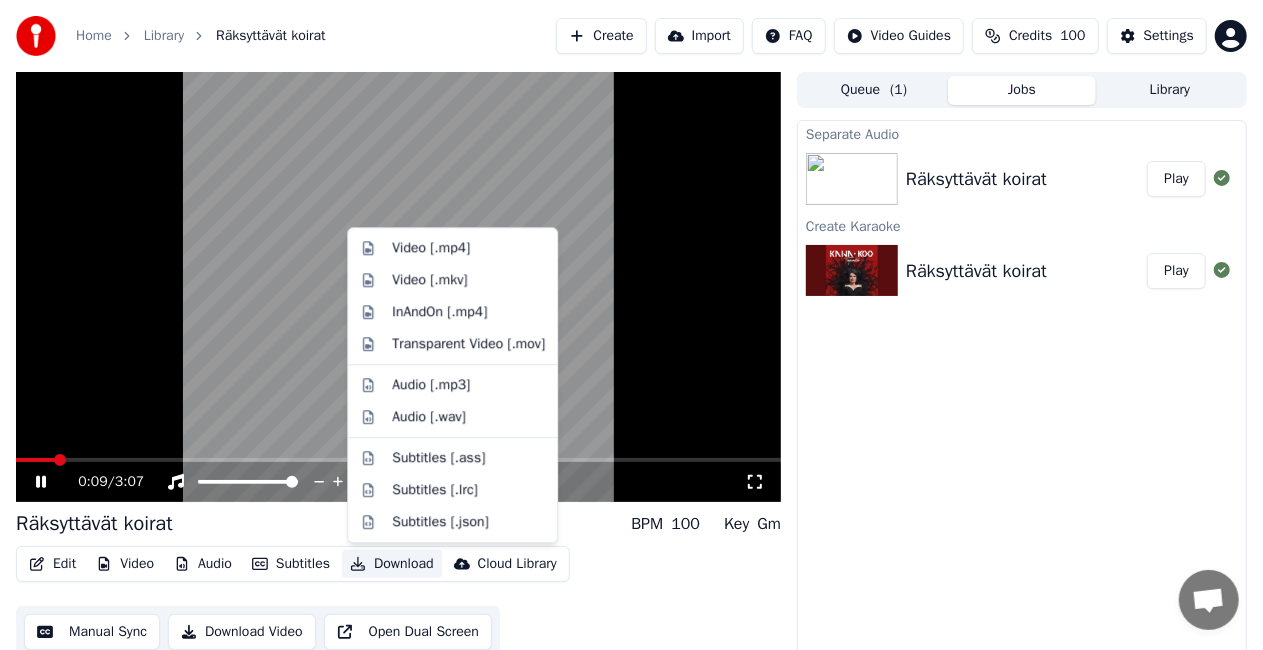 click 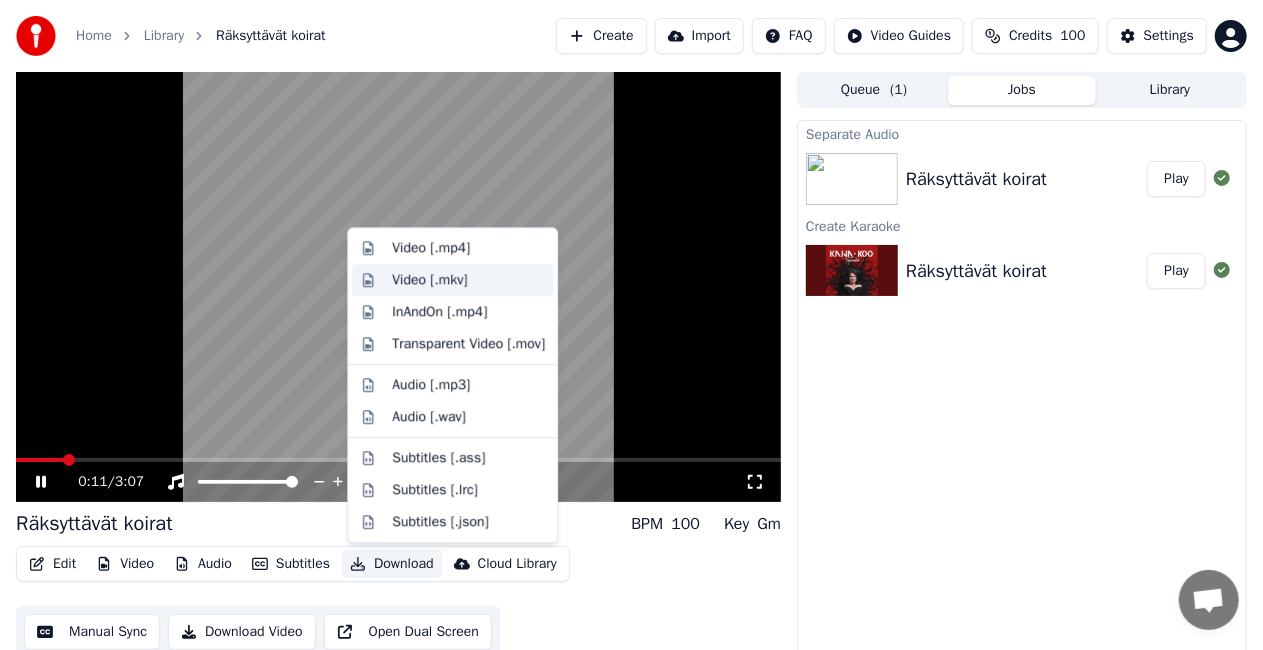 click on "Video [.mkv]" at bounding box center (468, 280) 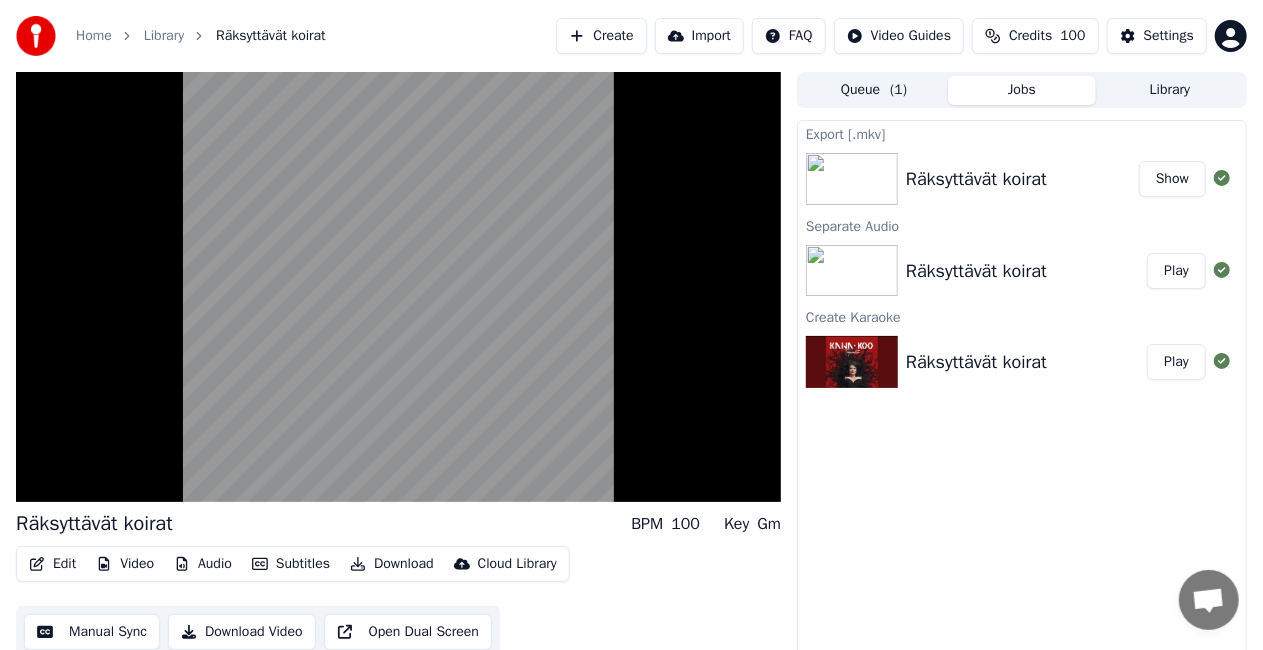 click on "Show" at bounding box center [1172, 179] 